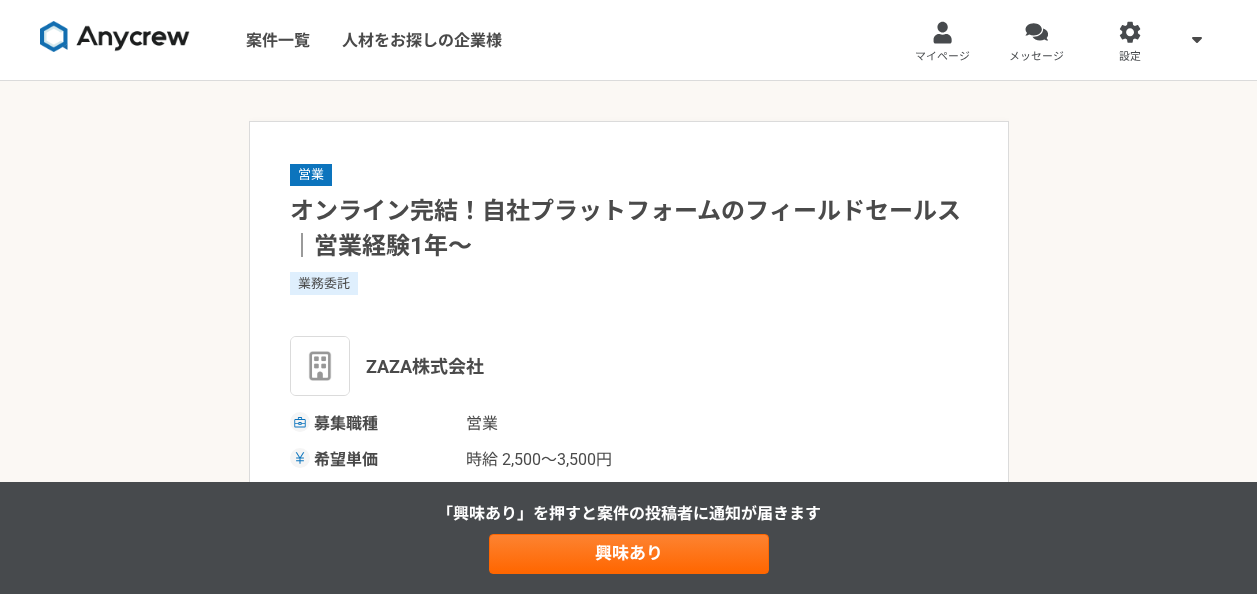 scroll, scrollTop: 0, scrollLeft: 0, axis: both 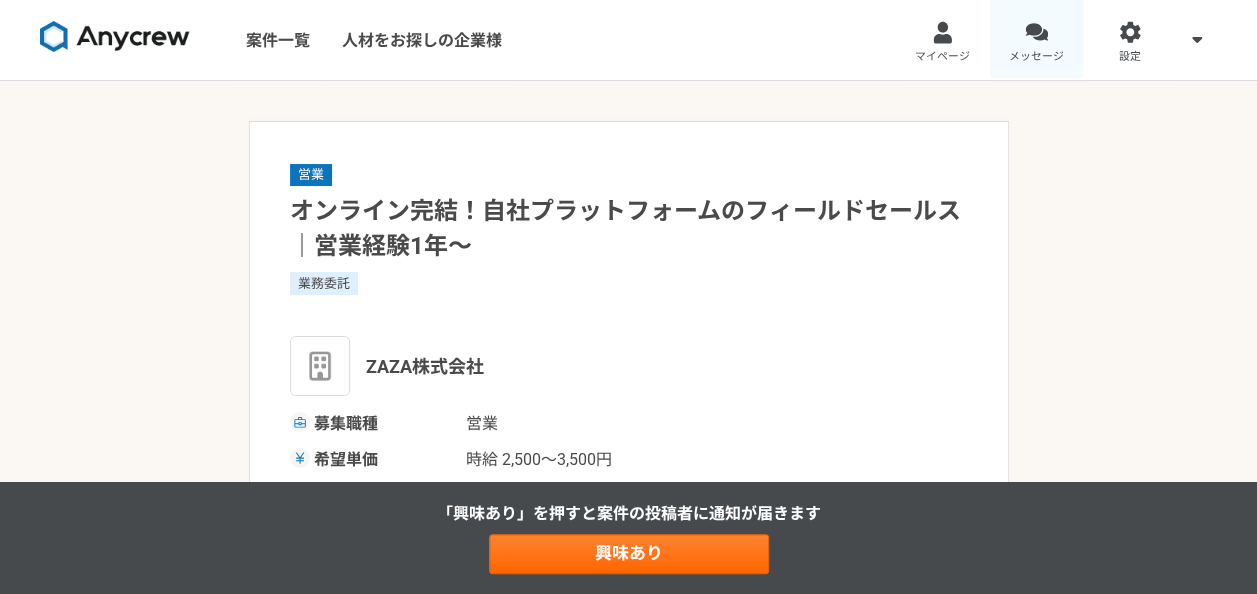 click at bounding box center [1036, 32] 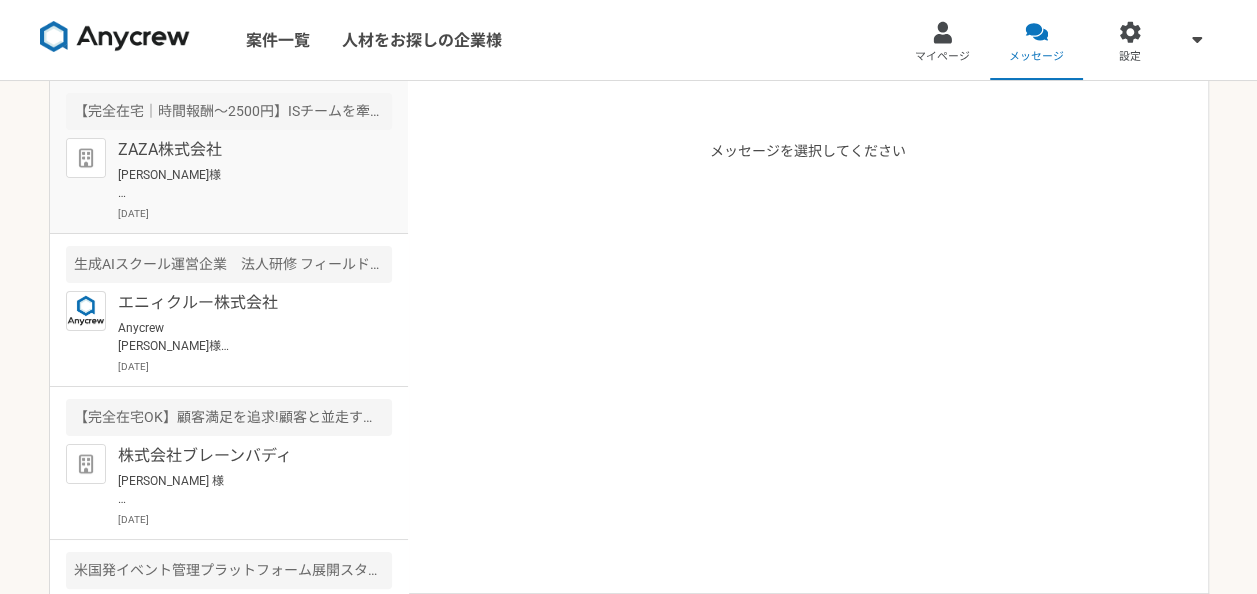 click on "[PERSON_NAME]様
ご返信が遅くなってしまい申し訳ございません。
また、面談日程を再調整していただきありがとうございます。
もし[DATE]も調子が悪いようでしたら、スマートフォンからのご参加でも問題ございません。
[DATE]はどうぞよろしくお願いいたします。
ZAZA株式会社
[PERSON_NAME]" at bounding box center [241, 184] 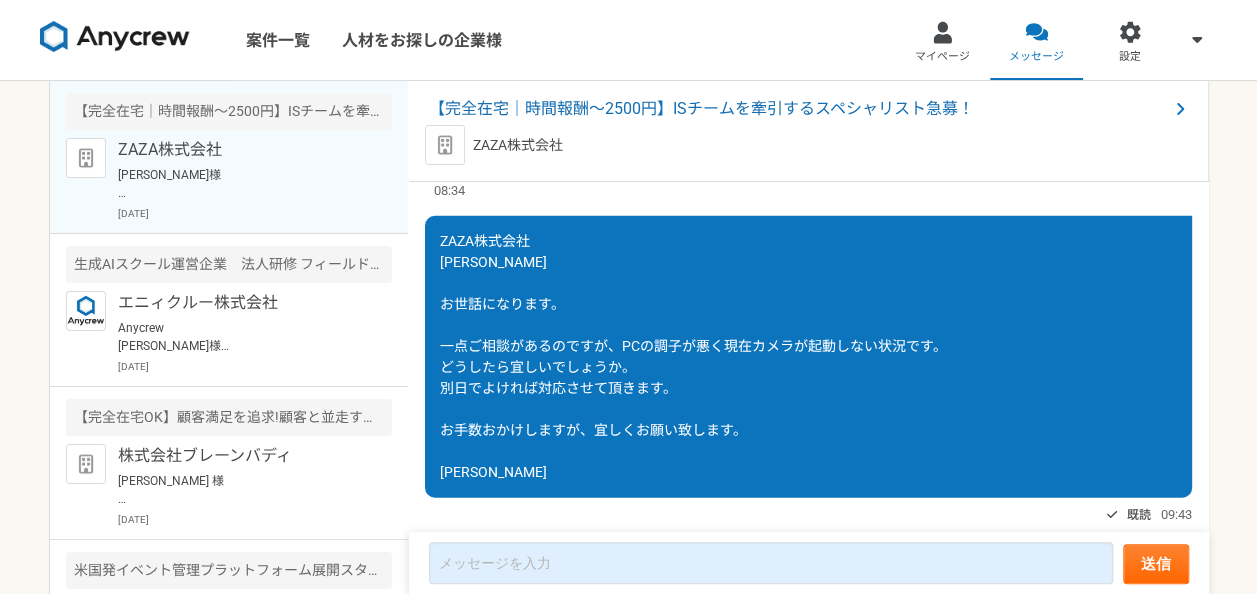scroll, scrollTop: 2611, scrollLeft: 0, axis: vertical 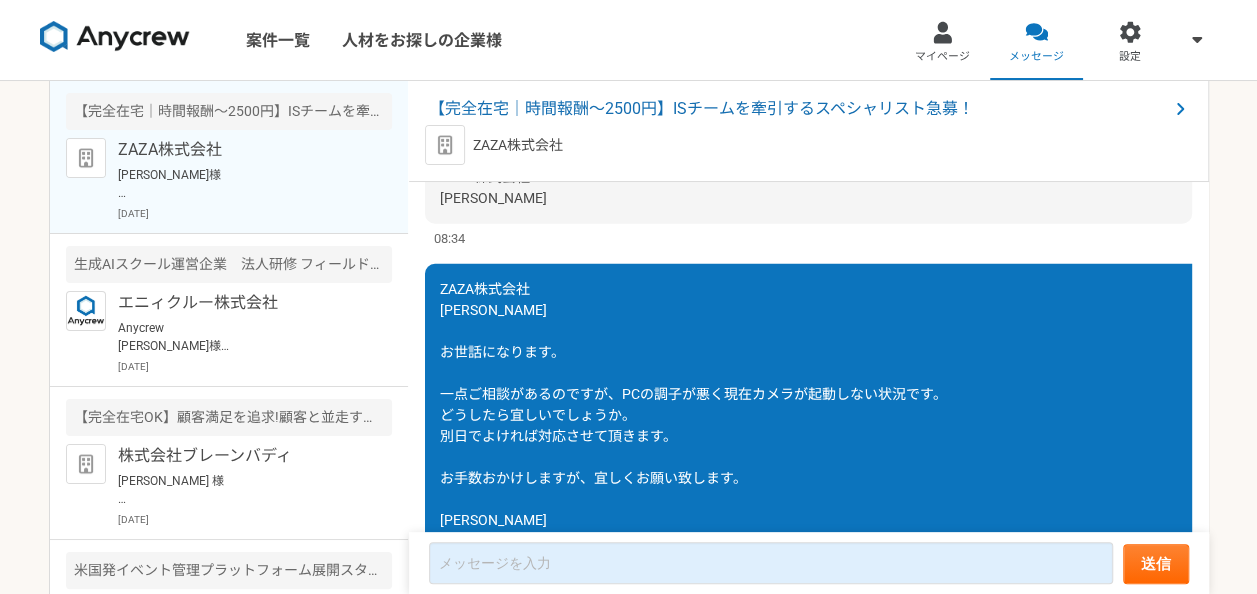 click on "[URL][DOMAIN_NAME]" at bounding box center [701, 30] 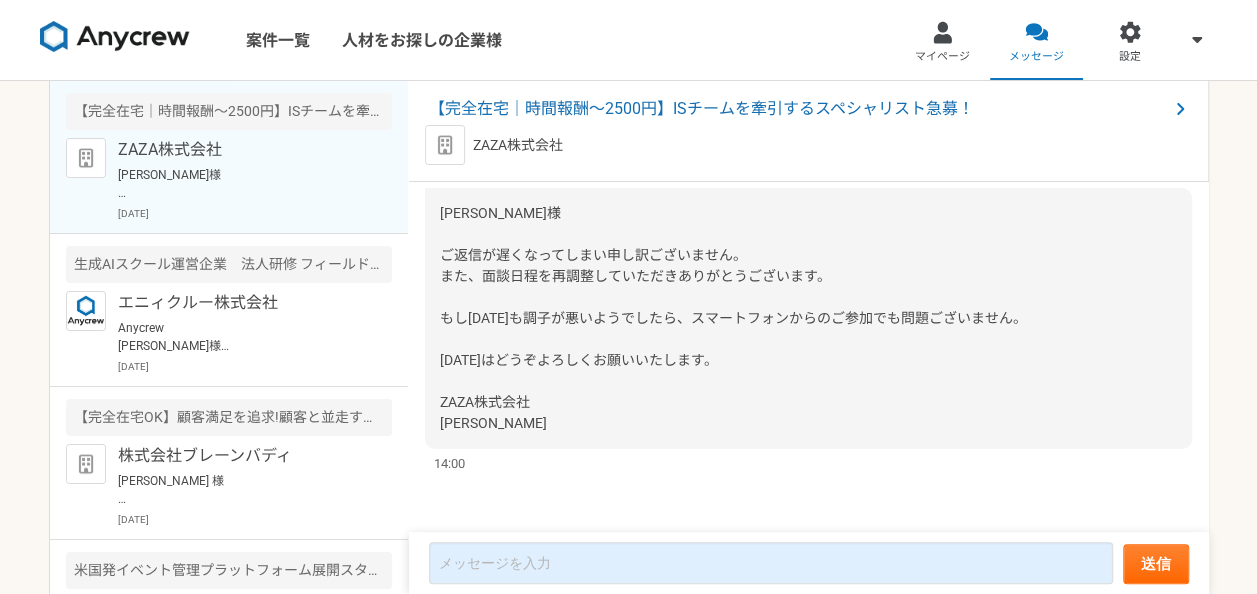 scroll, scrollTop: 3979, scrollLeft: 0, axis: vertical 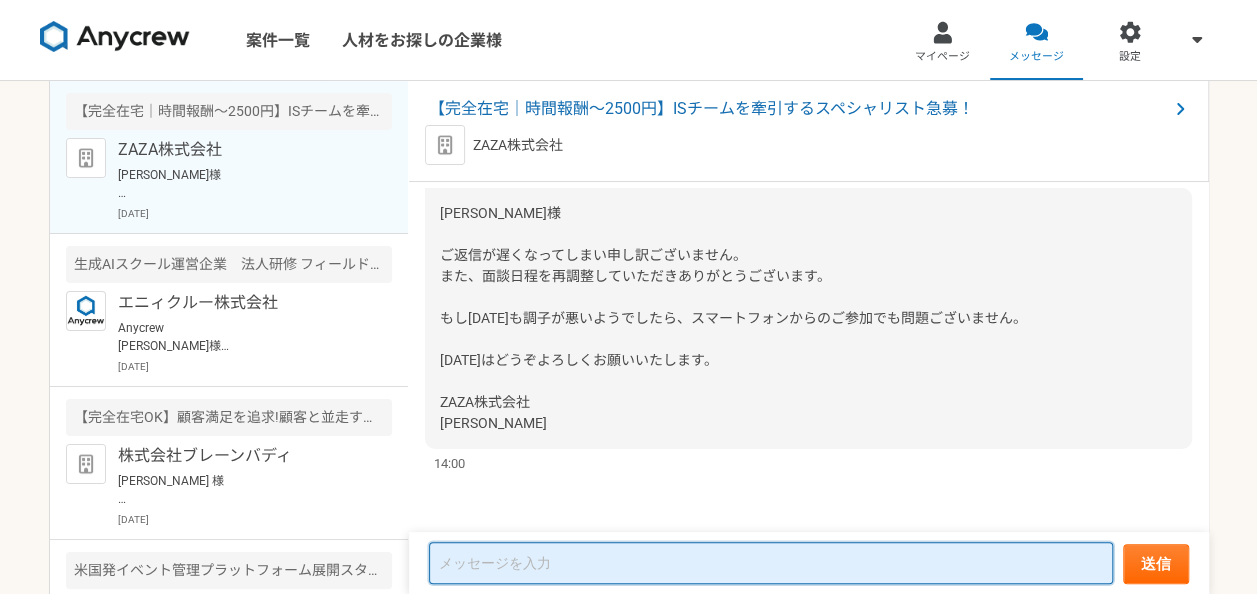 click at bounding box center [771, 563] 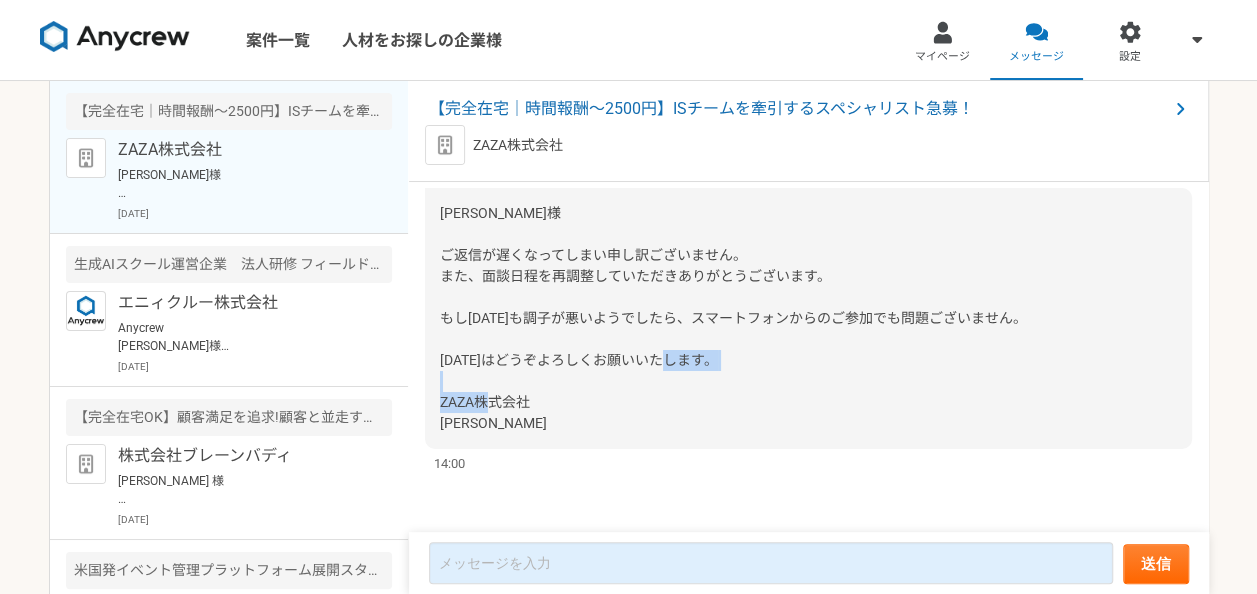 drag, startPoint x: 439, startPoint y: 399, endPoint x: 480, endPoint y: 422, distance: 47.010635 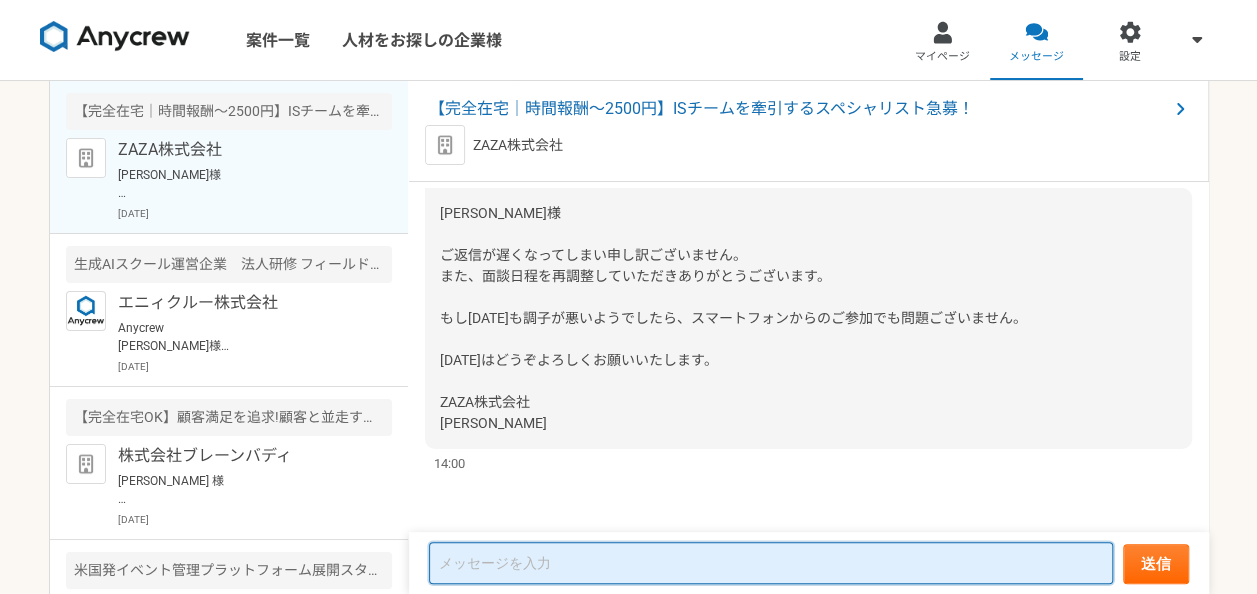 click at bounding box center [771, 563] 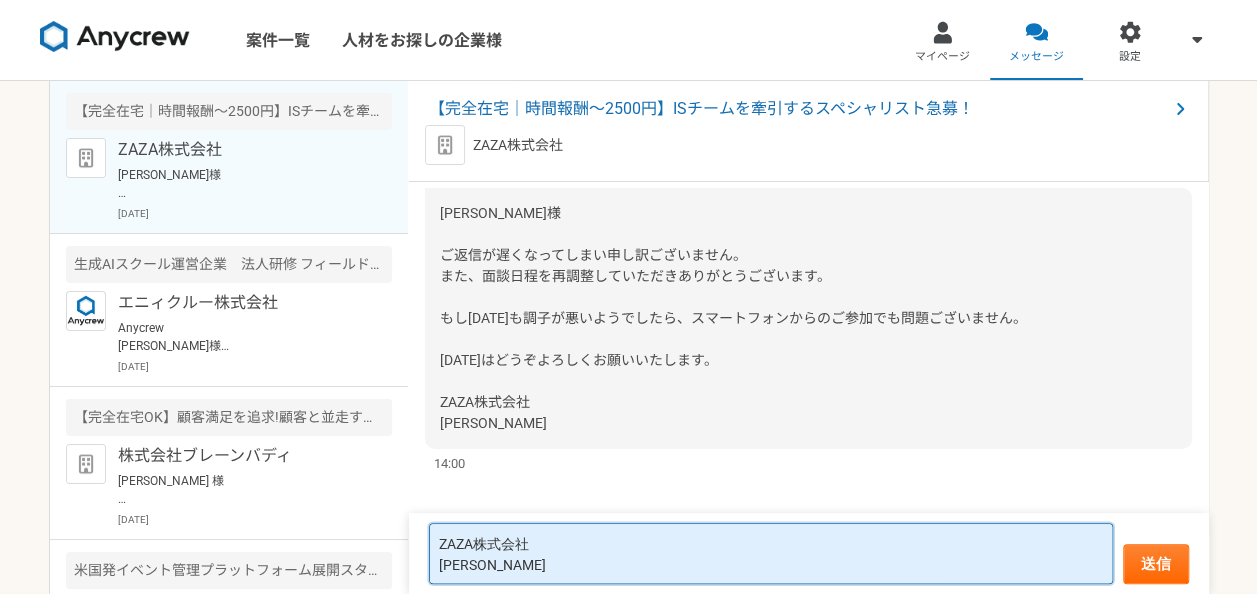 click on "ZAZA株式会社
伊藤" at bounding box center (771, 553) 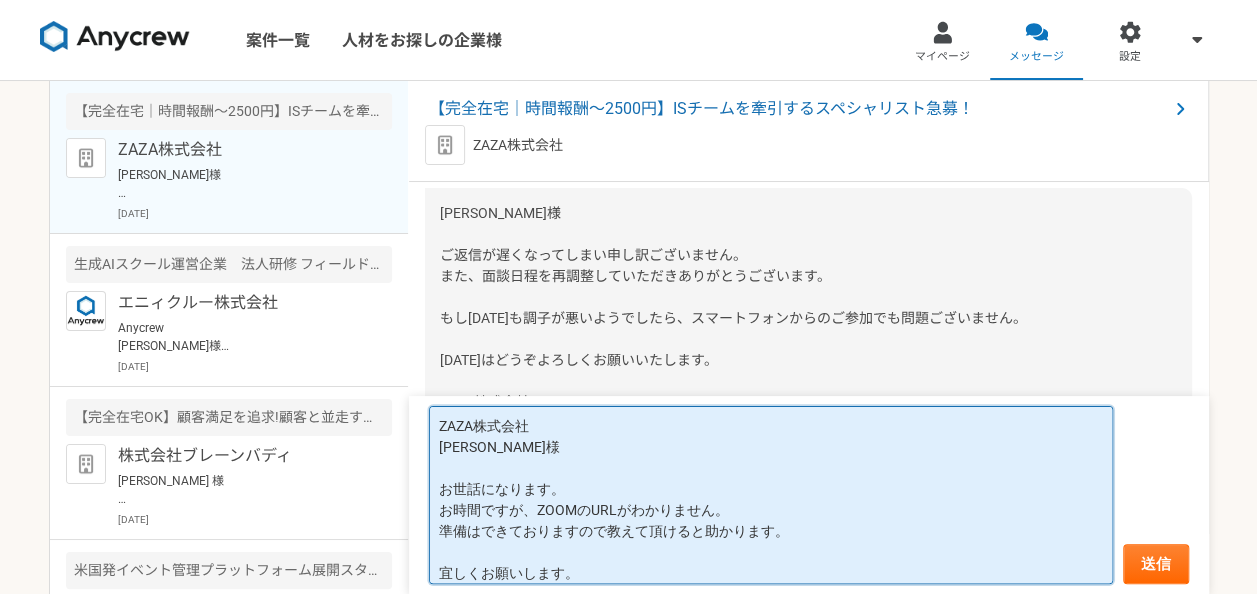 scroll, scrollTop: 41, scrollLeft: 0, axis: vertical 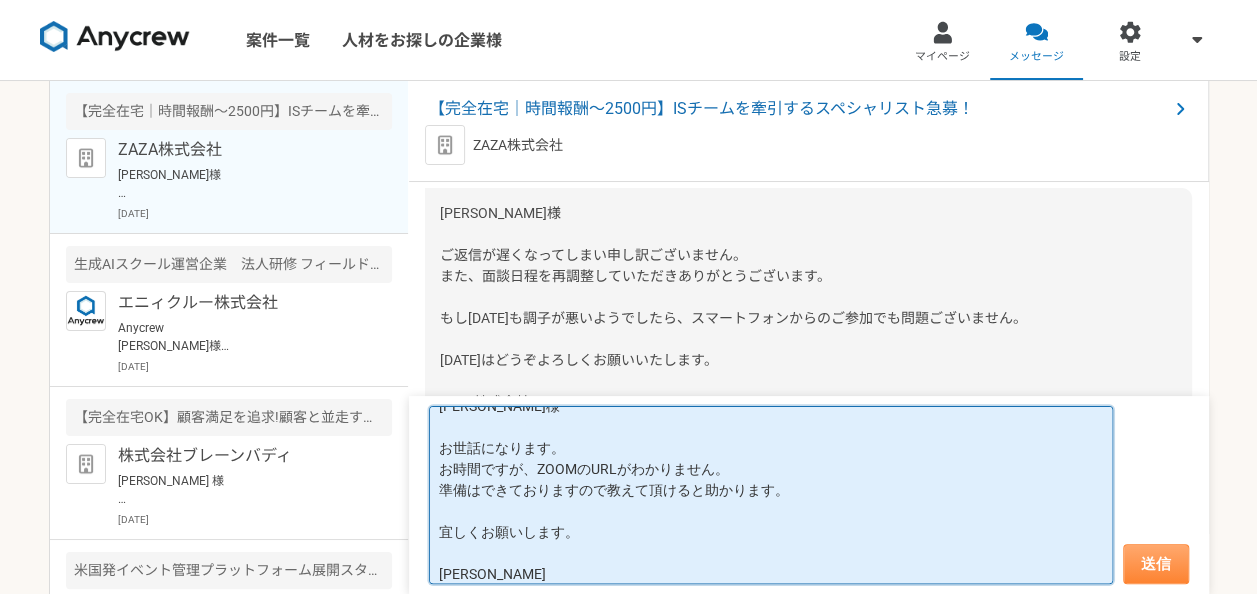 type on "ZAZA株式会社
[PERSON_NAME]様
お世話になります。
お時間ですが、ZOOMのURLがわかりません。
準備はできておりますので教えて頂けると助かります。
宜しくお願いします。
[PERSON_NAME]" 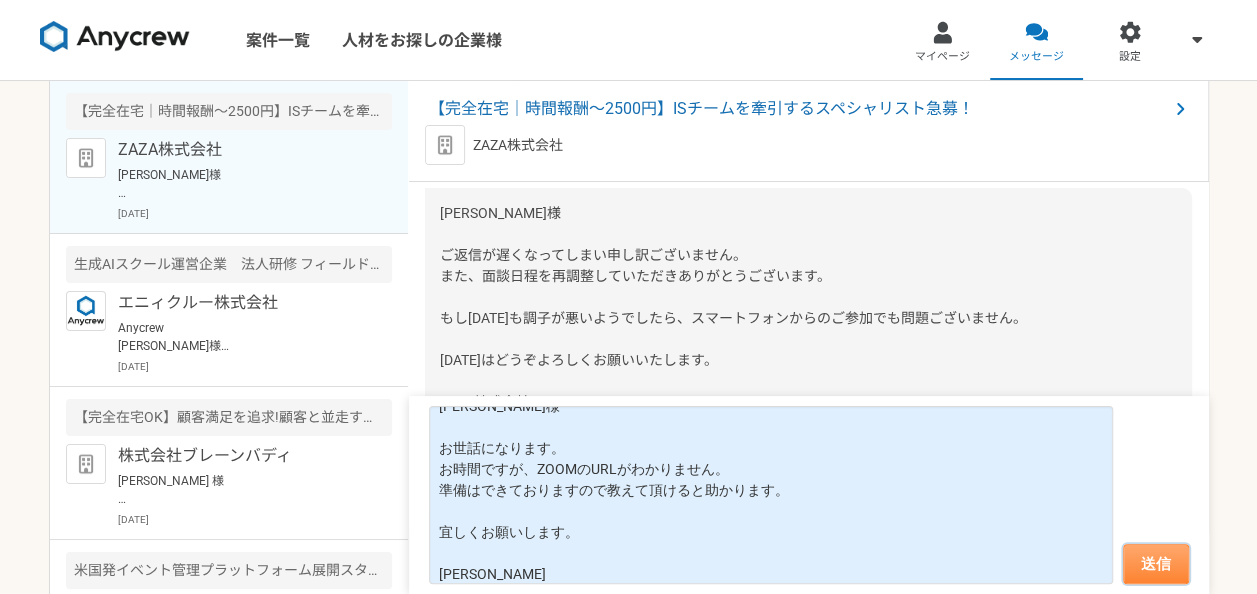 click on "送信" at bounding box center [1156, 564] 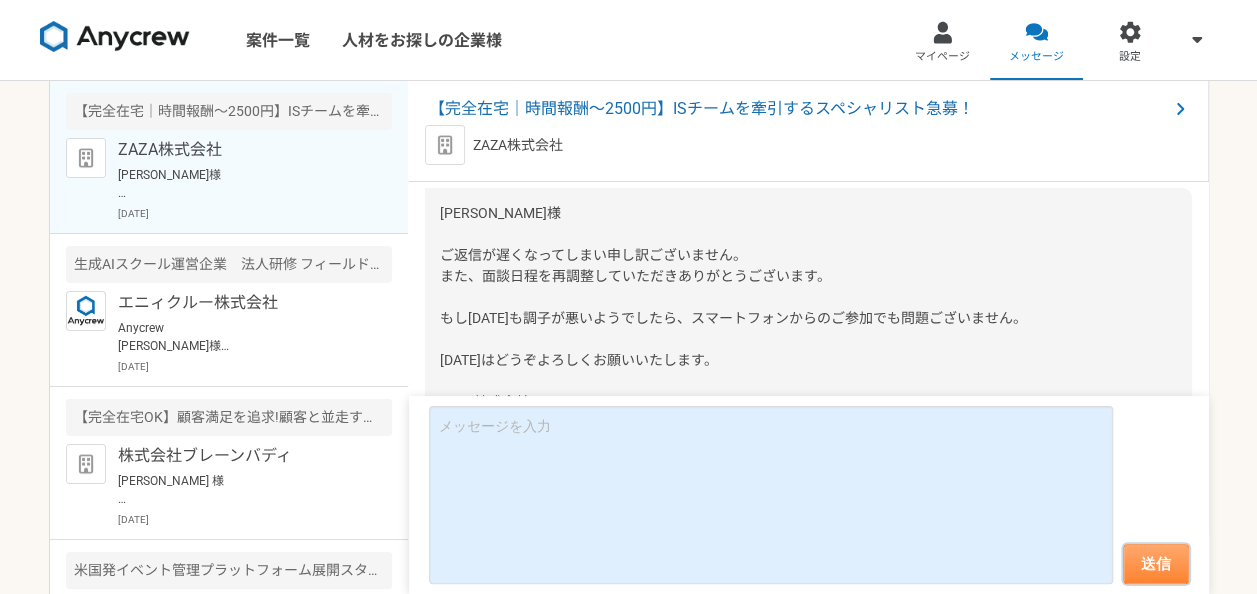 scroll, scrollTop: 0, scrollLeft: 0, axis: both 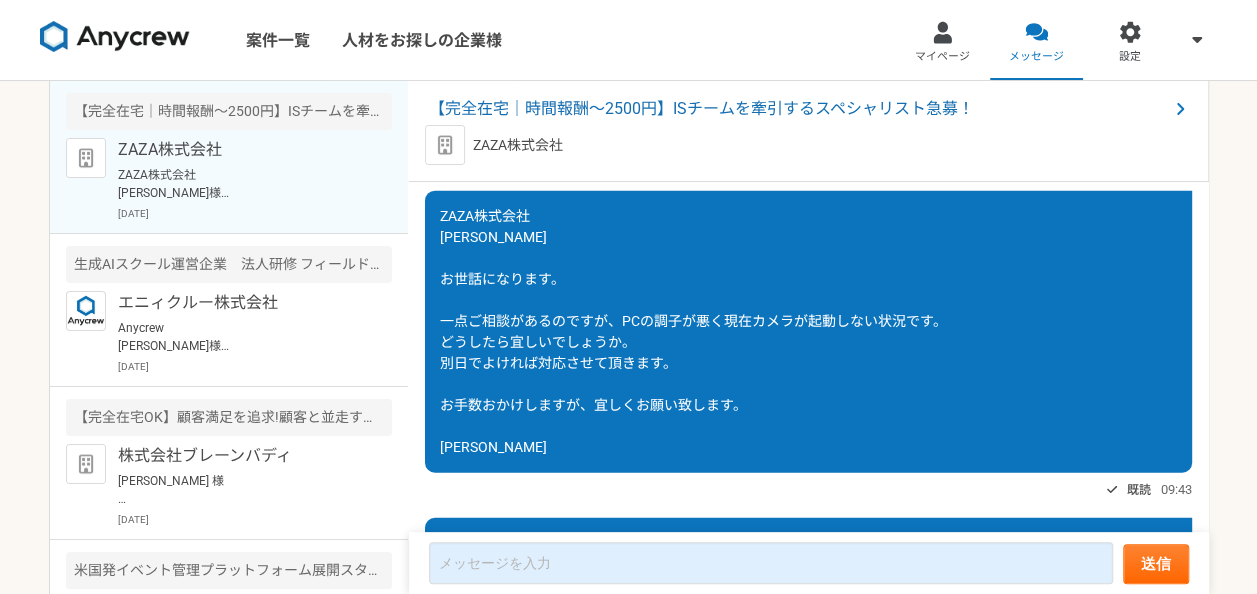 click on "[URL][DOMAIN_NAME]" at bounding box center (701, -43) 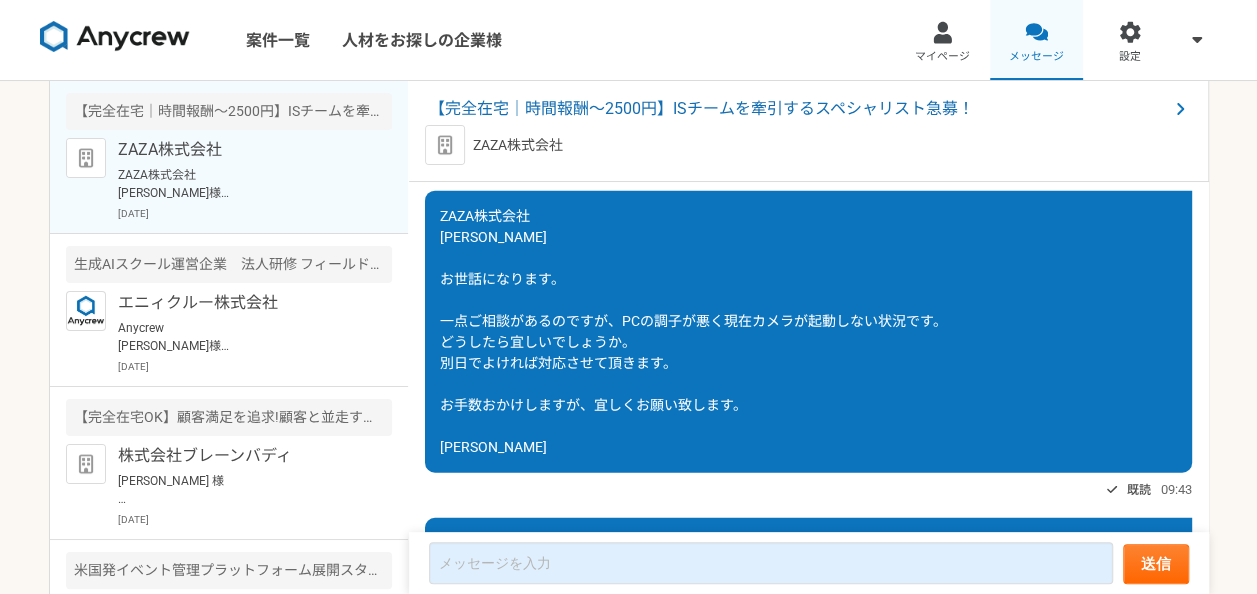 click on "メッセージ" at bounding box center (1036, 57) 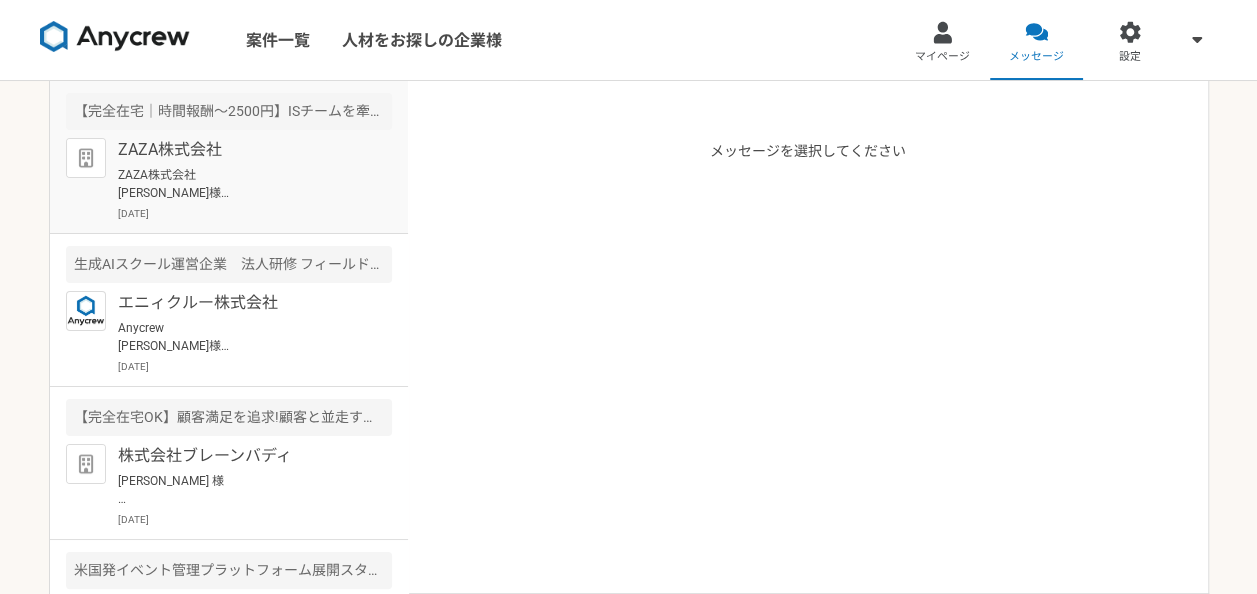 click on "ZAZA株式会社
[PERSON_NAME]様
お世話になります。
お時間ですが、ZOOMのURLがわかりません。
準備はできておりますので教えて頂けると助かります。
宜しくお願いします。
[PERSON_NAME]" at bounding box center (241, 184) 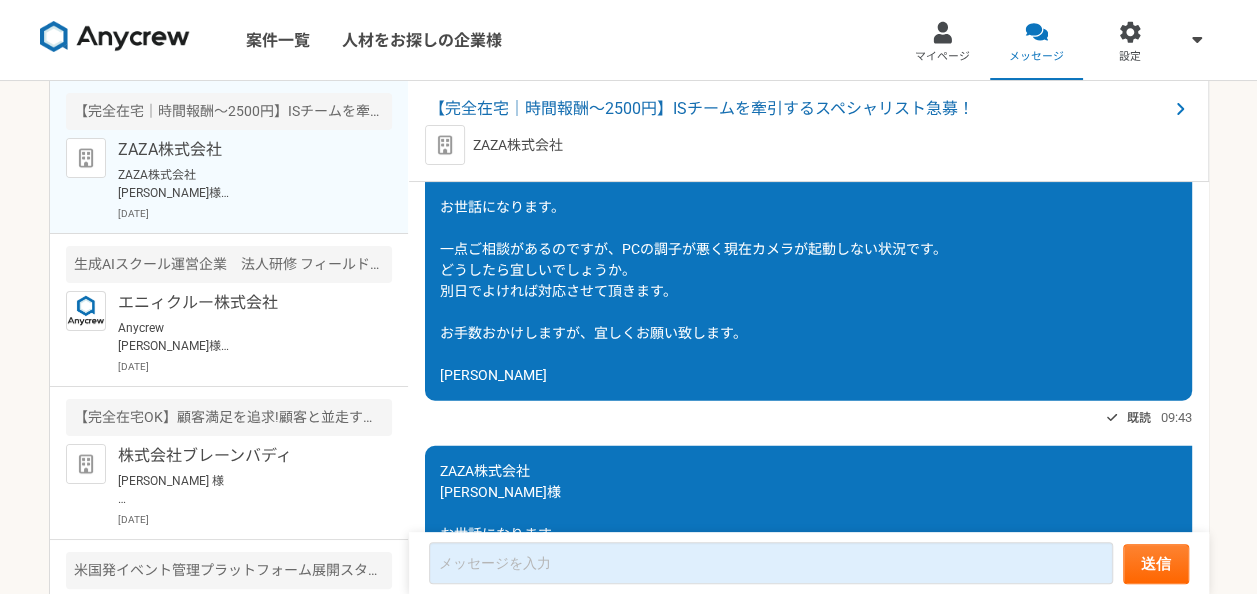 scroll, scrollTop: 2710, scrollLeft: 0, axis: vertical 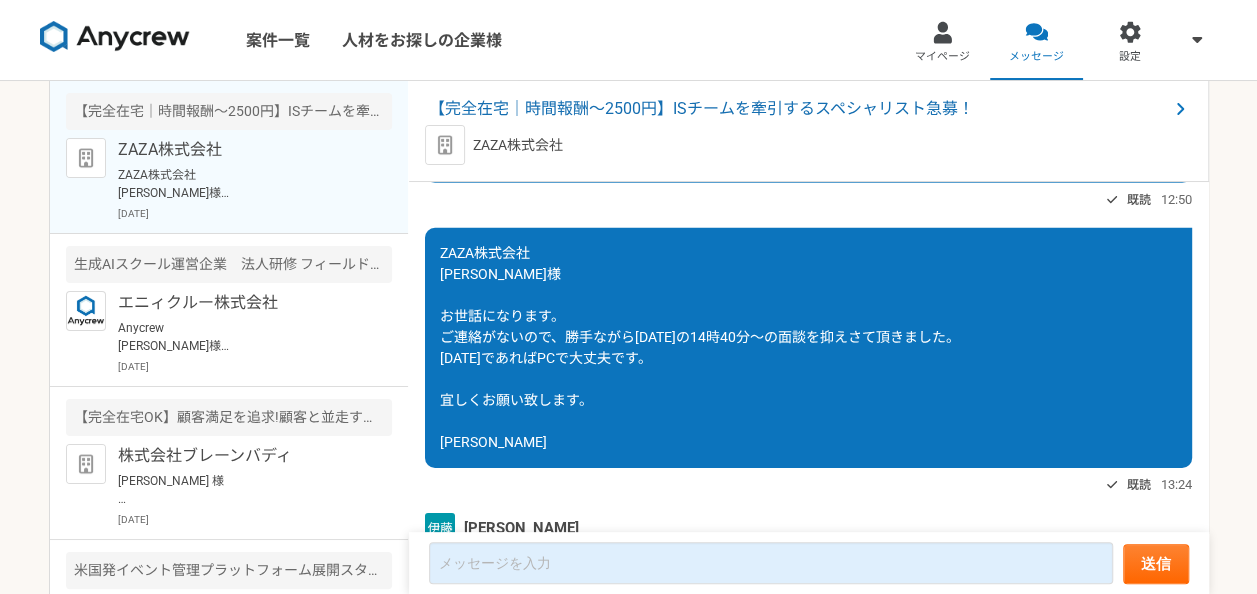 drag, startPoint x: 702, startPoint y: 264, endPoint x: 588, endPoint y: 283, distance: 115.57249 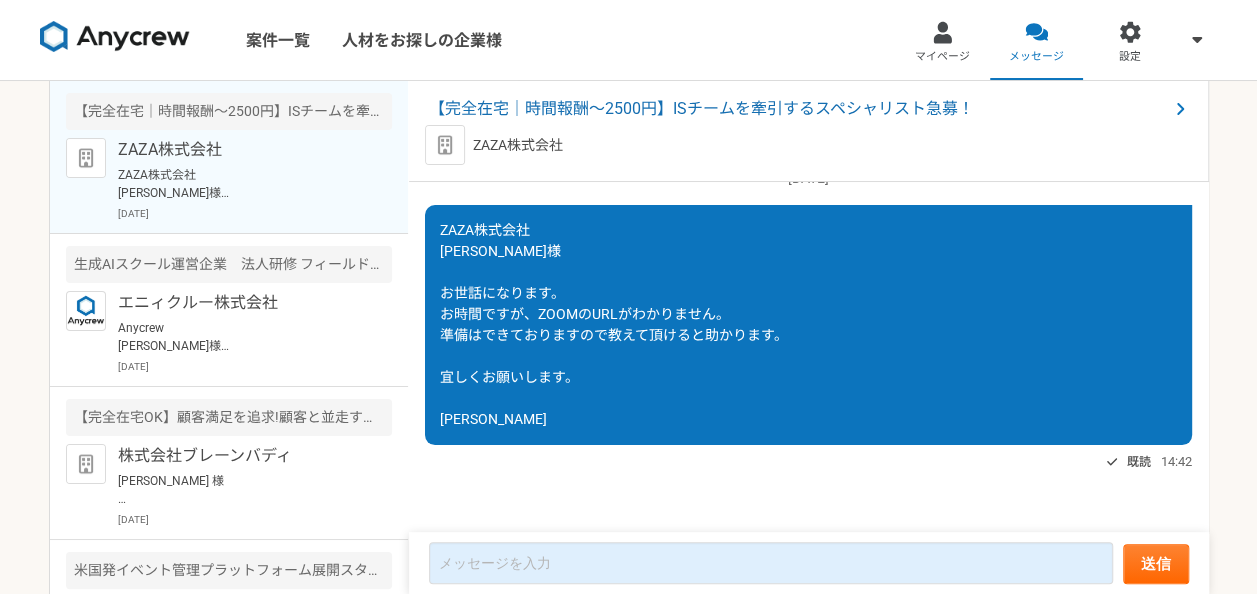 scroll, scrollTop: 4225, scrollLeft: 0, axis: vertical 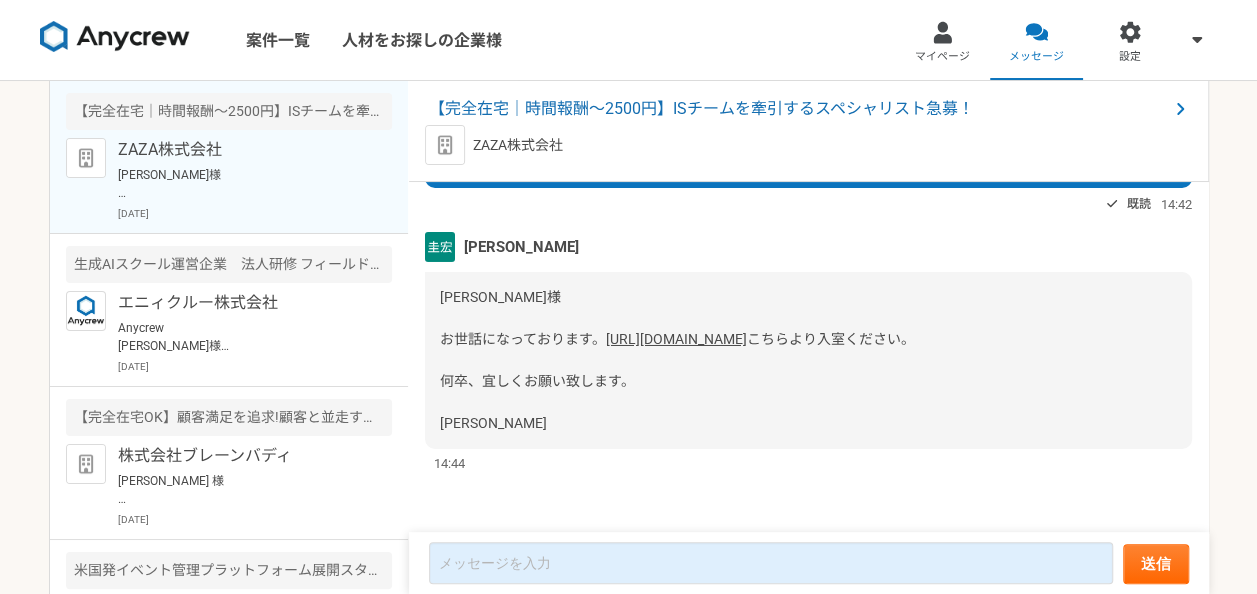 click on "[URL][DOMAIN_NAME]" at bounding box center (676, 339) 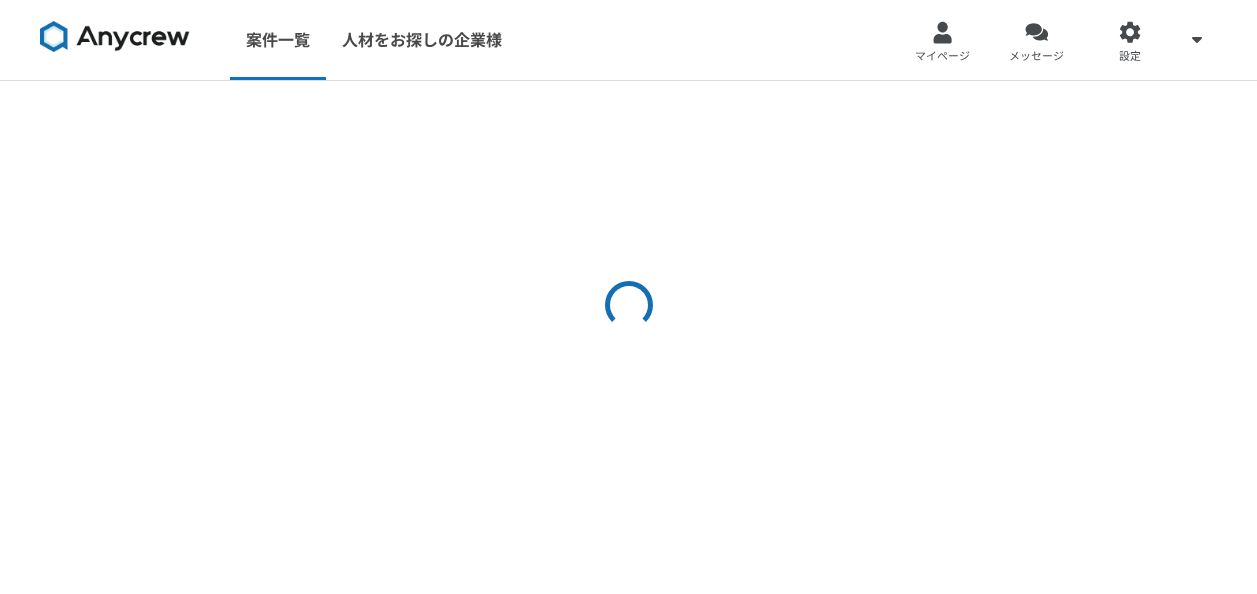 scroll, scrollTop: 0, scrollLeft: 0, axis: both 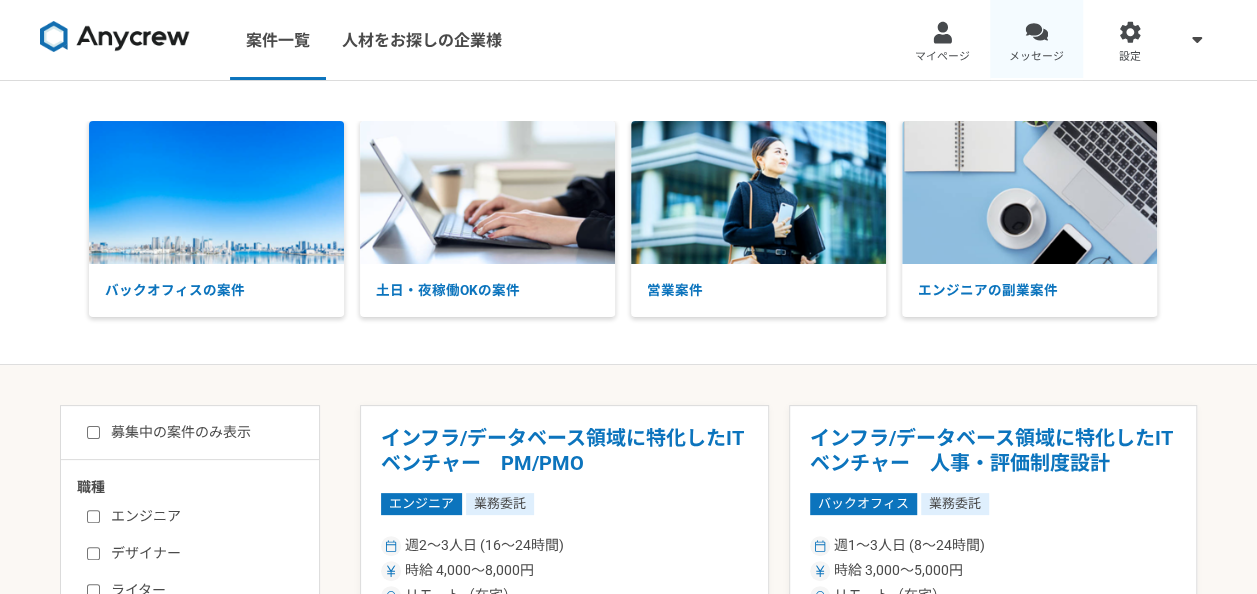 click on "メッセージ" at bounding box center (1036, 57) 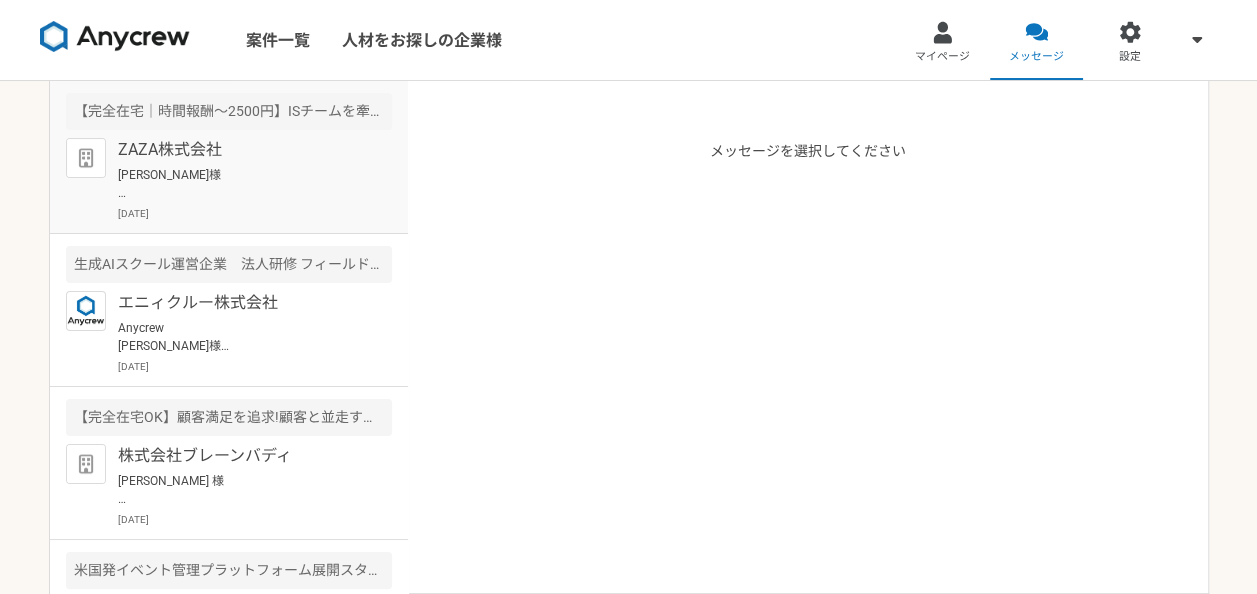 click on "[DATE]" at bounding box center (255, 213) 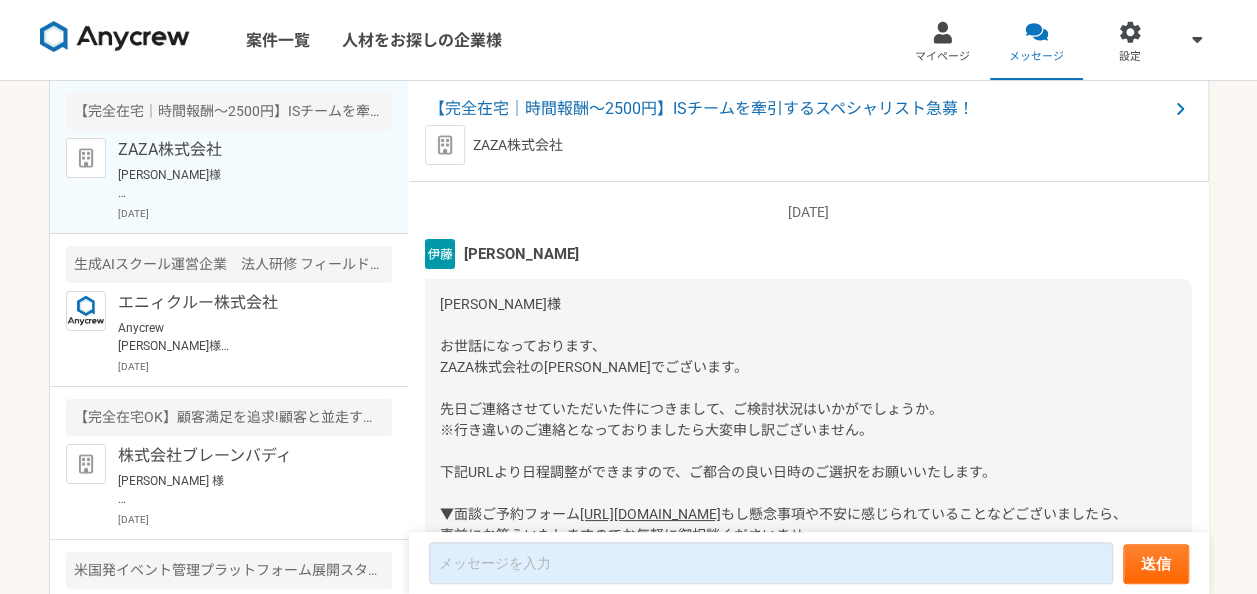 scroll, scrollTop: 3853, scrollLeft: 0, axis: vertical 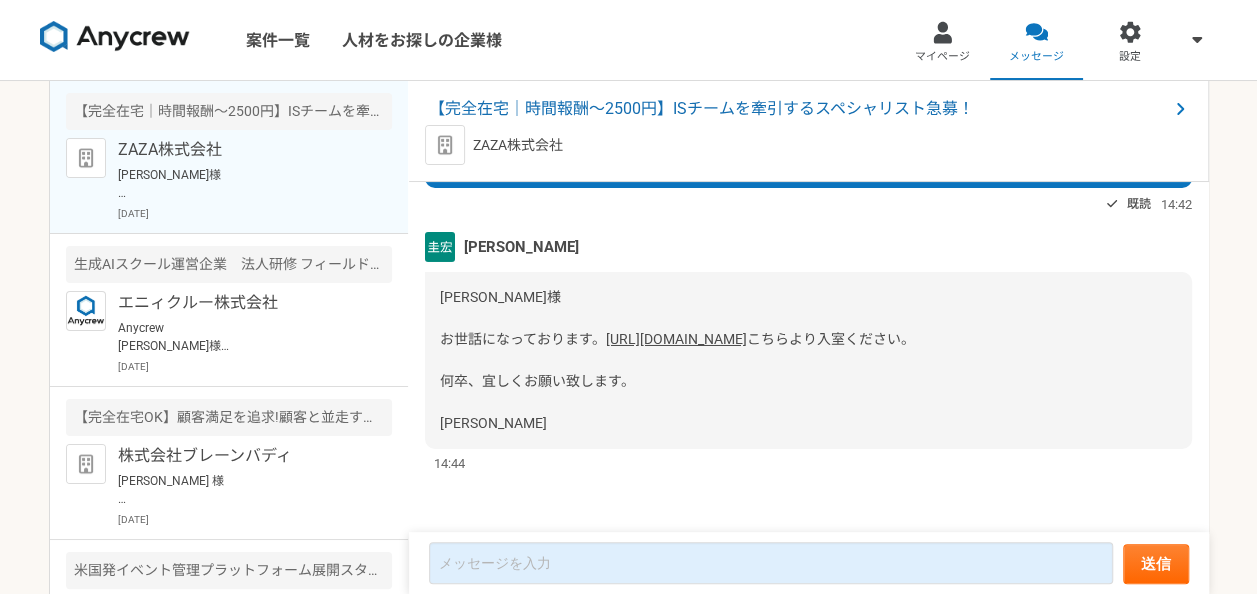 click on "https://zoom.us/j/98677090843" at bounding box center (676, 339) 